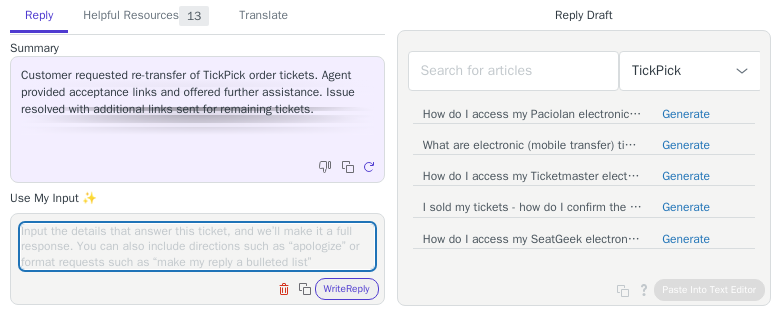 scroll, scrollTop: 0, scrollLeft: 0, axis: both 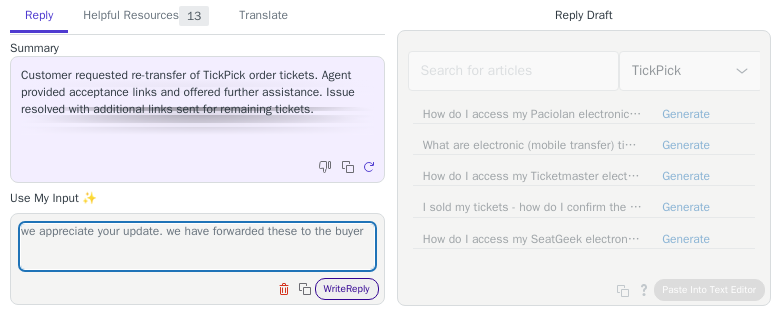 type on "we appreciate your update. we have forwarded these to the buyer" 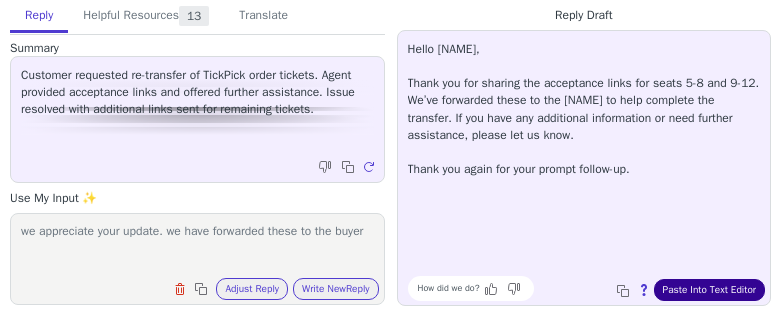click on "Paste Into Text Editor" at bounding box center (709, 290) 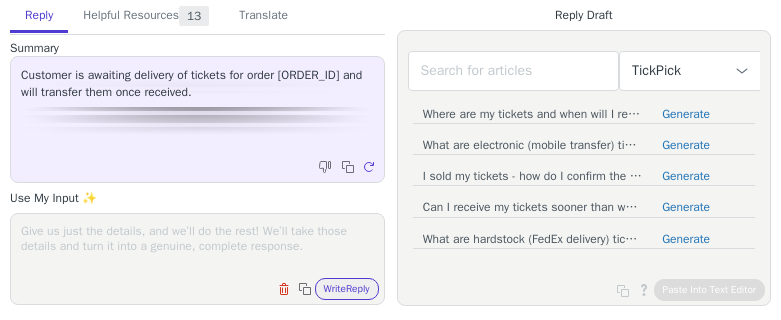 scroll, scrollTop: 0, scrollLeft: 0, axis: both 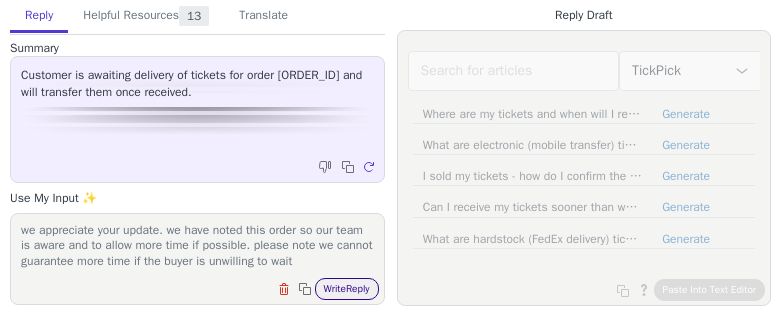 type on "we appreciate your update. we have noted this order so our team is aware and to allow more time if possible. please note we cannot guarantee more time if the buyer is unwilling to wait" 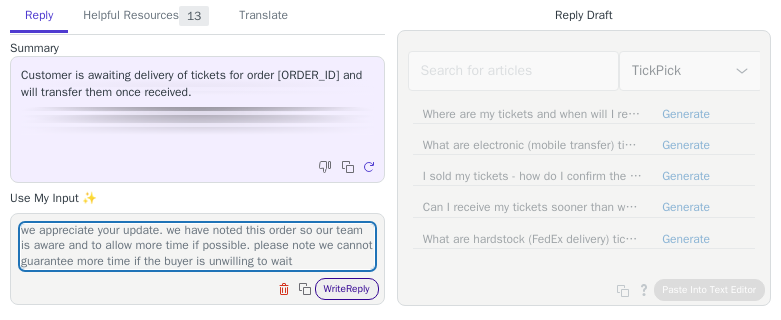 click on "Write  Reply" at bounding box center [347, 289] 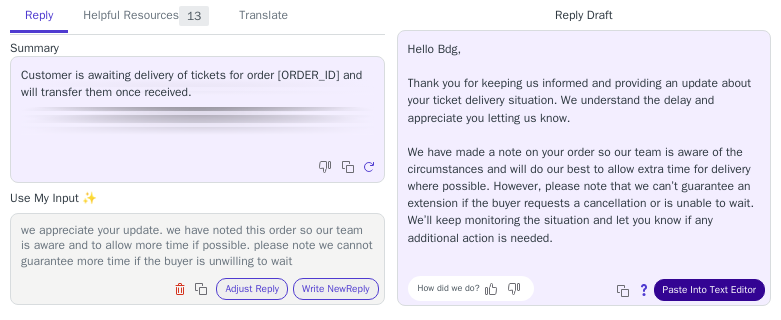 click on "Paste Into Text Editor" at bounding box center [709, 290] 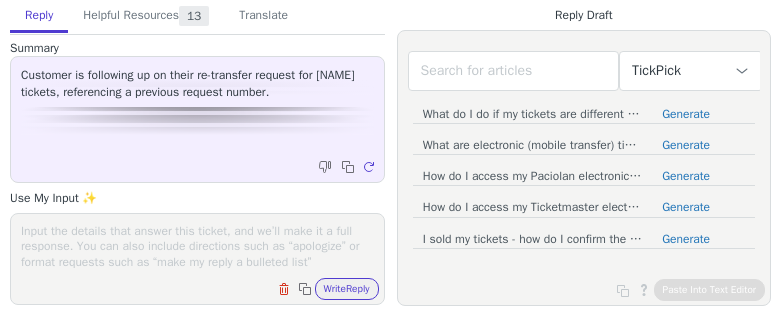 scroll, scrollTop: 0, scrollLeft: 0, axis: both 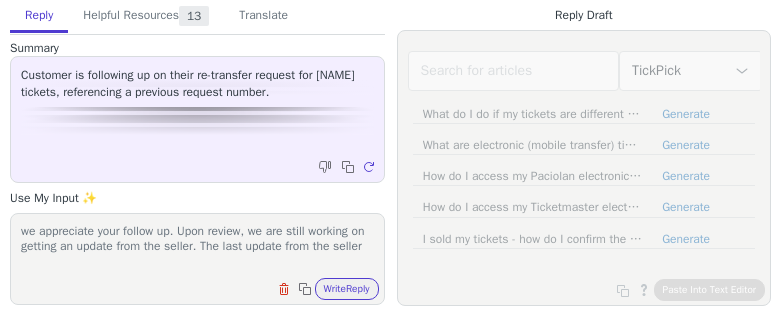 drag, startPoint x: 200, startPoint y: 240, endPoint x: 299, endPoint y: 242, distance: 99.0202 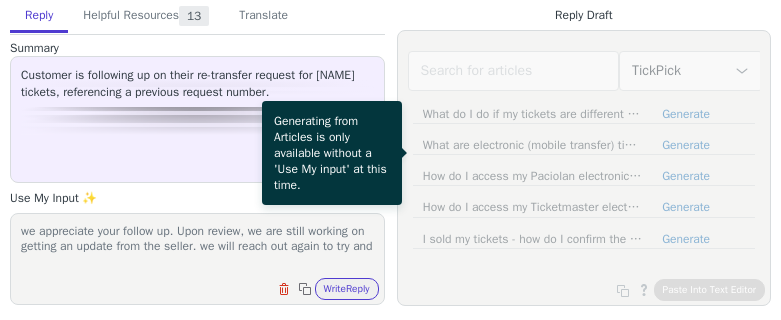 scroll, scrollTop: 1, scrollLeft: 0, axis: vertical 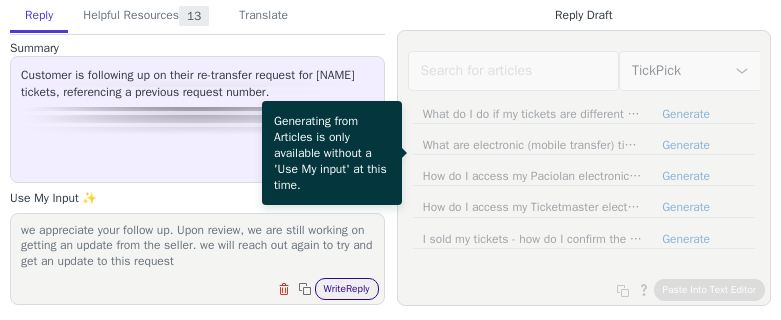 type on "we appreciate your follow up. Upon review, we are still working on getting an update from the seller. we will reach out again to try and get an update to this request" 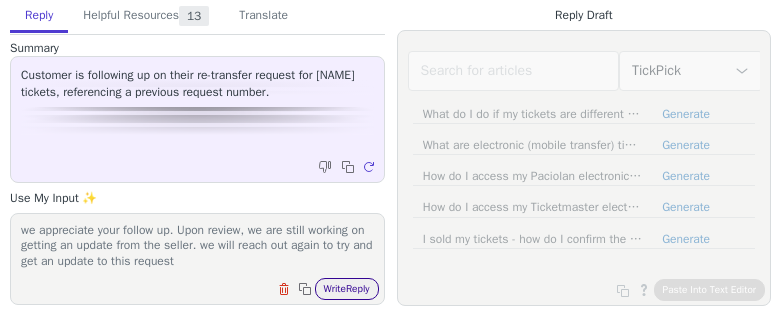 click on "Write  Reply" at bounding box center (347, 289) 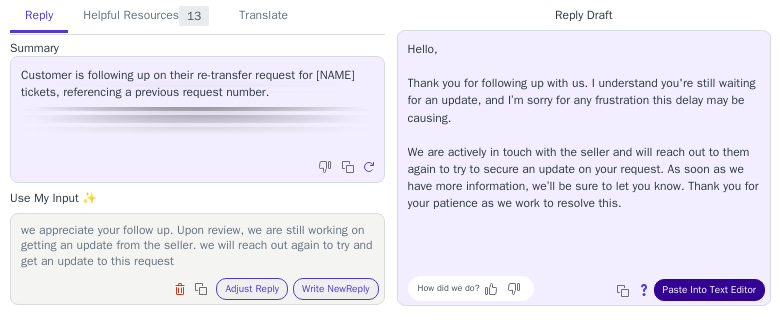 click on "Paste Into Text Editor" at bounding box center [709, 290] 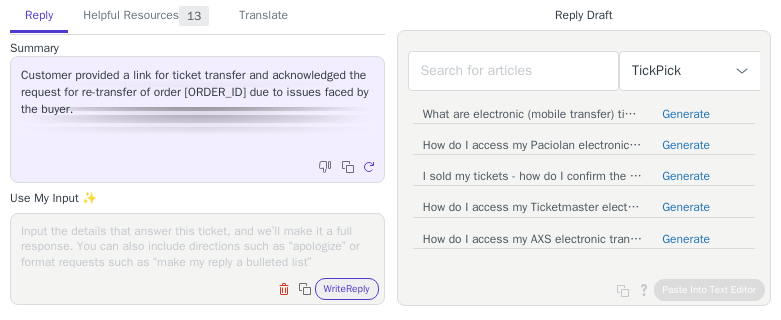 scroll, scrollTop: 0, scrollLeft: 0, axis: both 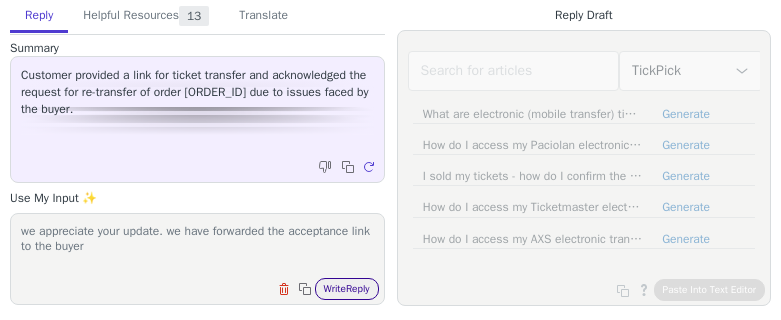 type on "we appreciate your update. we have forwarded the acceptance link to the buyer" 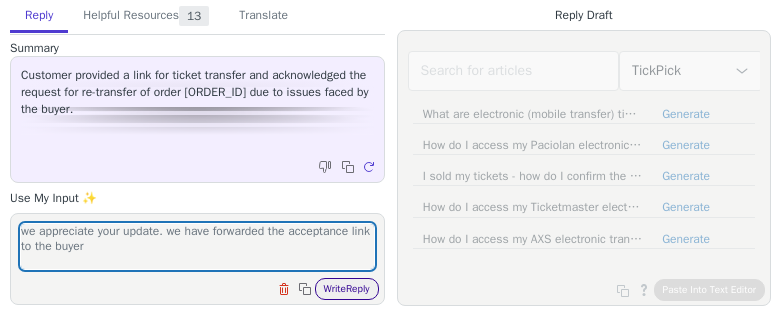 click on "Write  Reply" at bounding box center (347, 289) 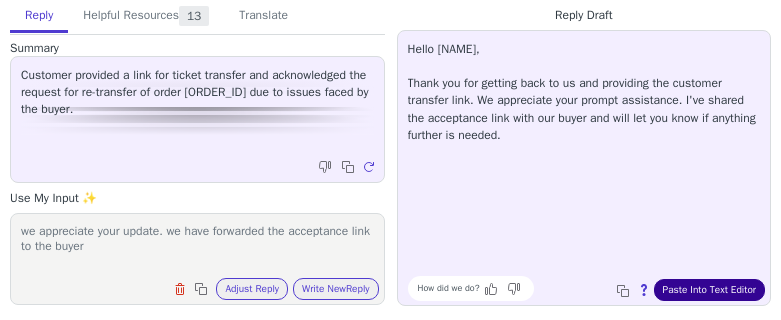 click on "Paste Into Text Editor" at bounding box center [709, 290] 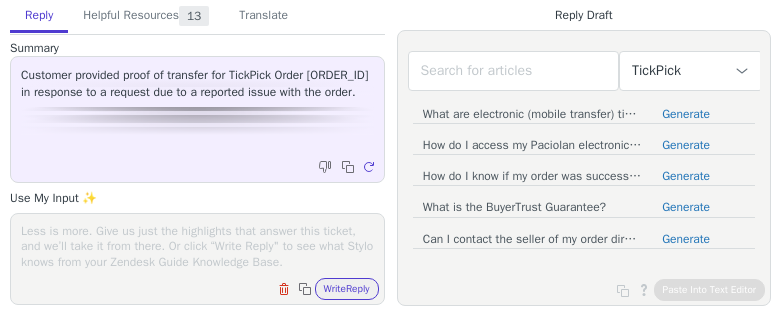 scroll, scrollTop: 0, scrollLeft: 0, axis: both 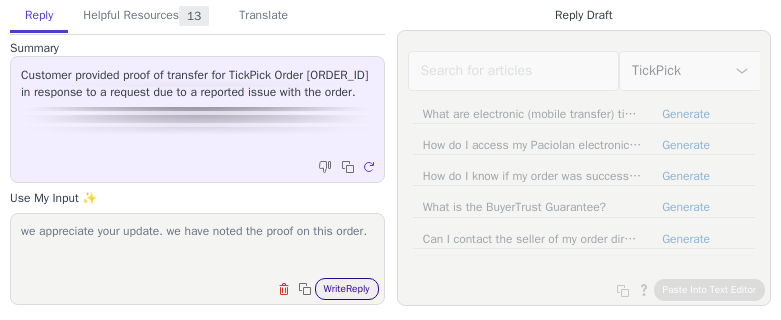 type on "we appreciate your update. we have noted the proof on this order." 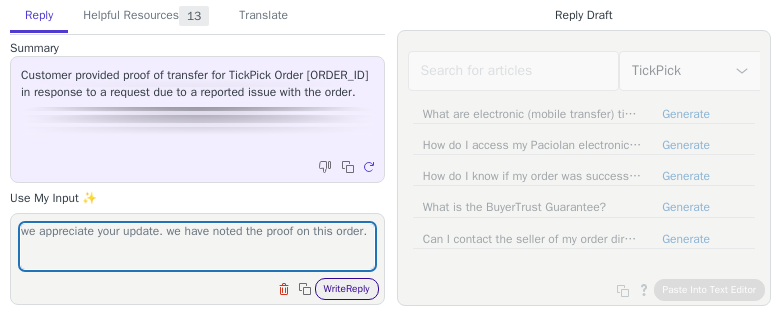 click on "Write  Reply" at bounding box center (347, 289) 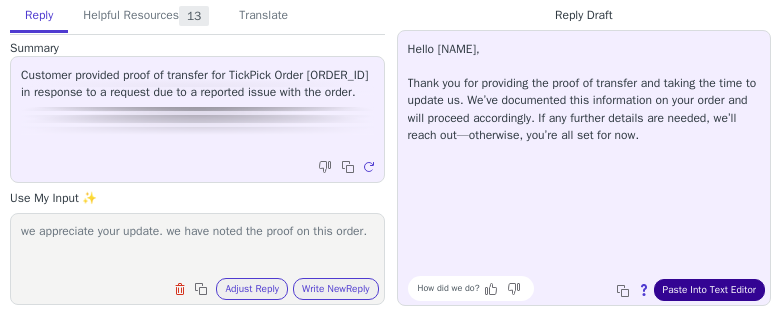 click on "Paste Into Text Editor" at bounding box center [709, 290] 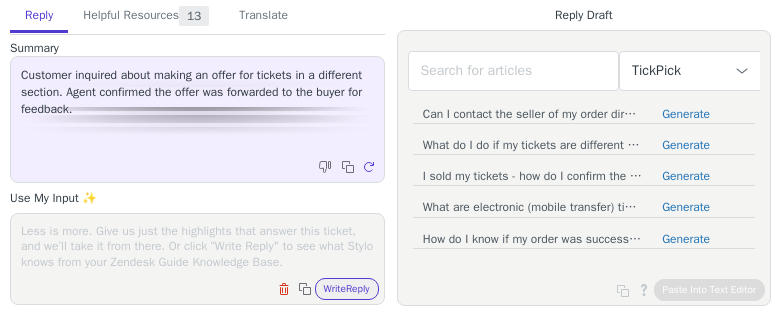 scroll, scrollTop: 0, scrollLeft: 0, axis: both 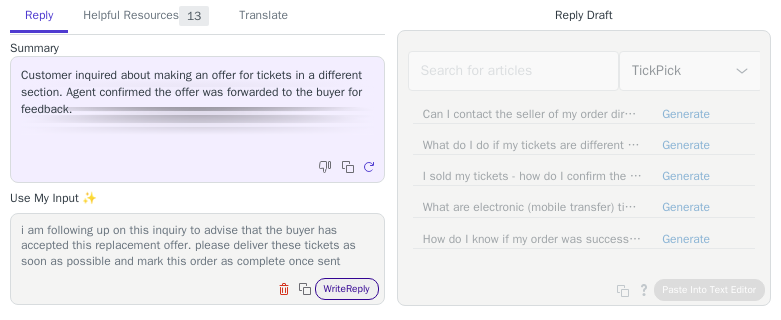 type on "i am following up on this inquiry to advise that the buyer has accepted this replacement offer. please deliver these tickets as soon as possible and mark this order as complete once sent" 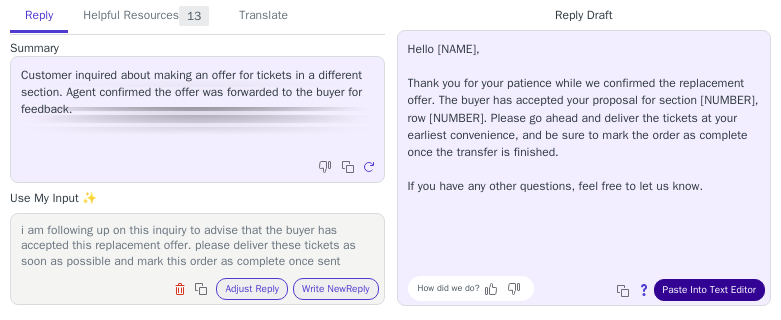 click on "Paste Into Text Editor" at bounding box center [709, 290] 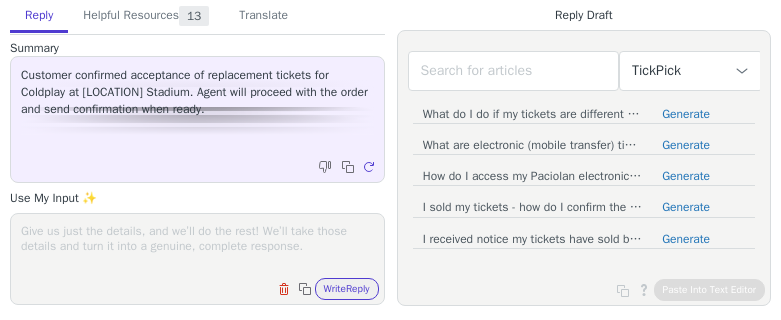 scroll, scrollTop: 0, scrollLeft: 0, axis: both 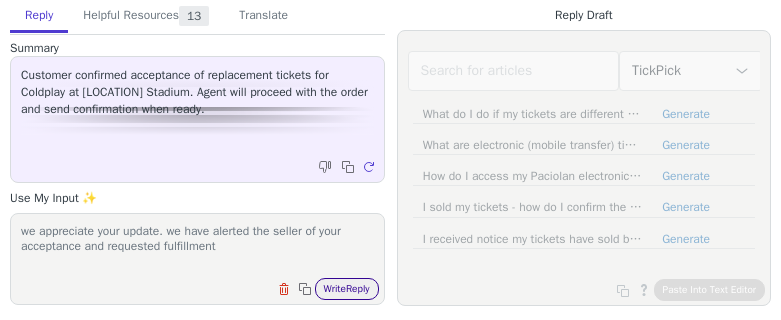 type on "we appreciate your update. we have alerted the seller of your acceptance and requested fulfillment" 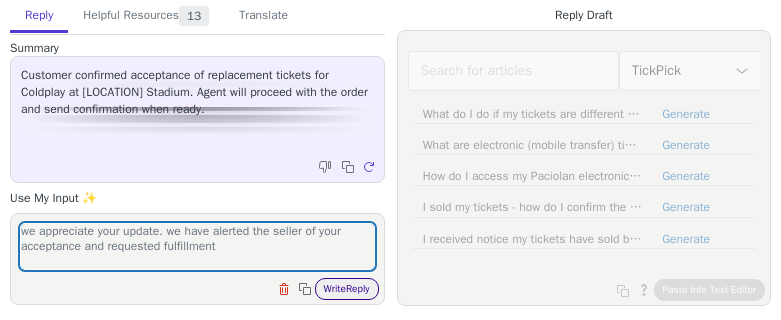 click on "Write  Reply" at bounding box center [347, 289] 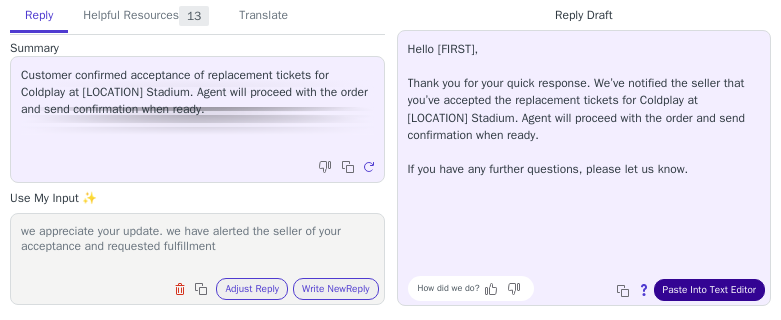 click on "Paste Into Text Editor" at bounding box center (709, 290) 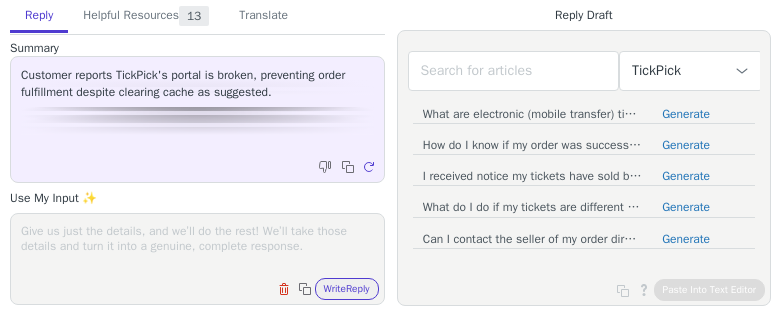 scroll, scrollTop: 0, scrollLeft: 0, axis: both 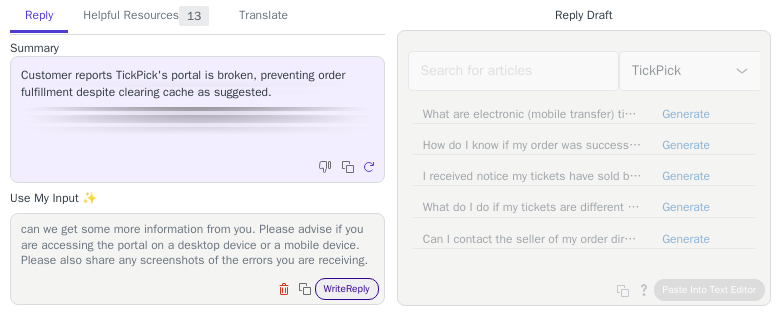 type on "we appreciate you for reaching out. For us to review this concern can we get some more information from you. Please advise if you are accessing the portal on a desktop device or a mobile device. Please also share any screenshots of the errors you are receiving." 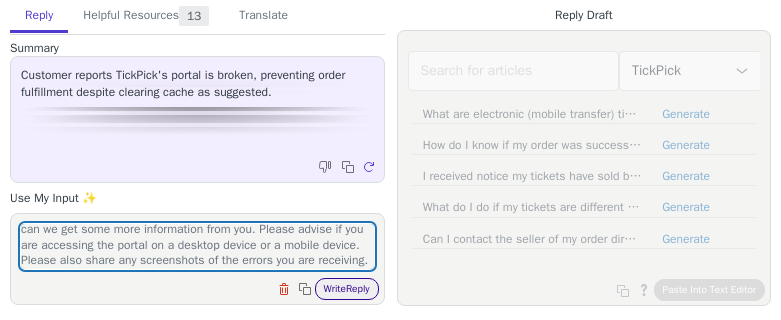 click on "Write  Reply" at bounding box center [347, 289] 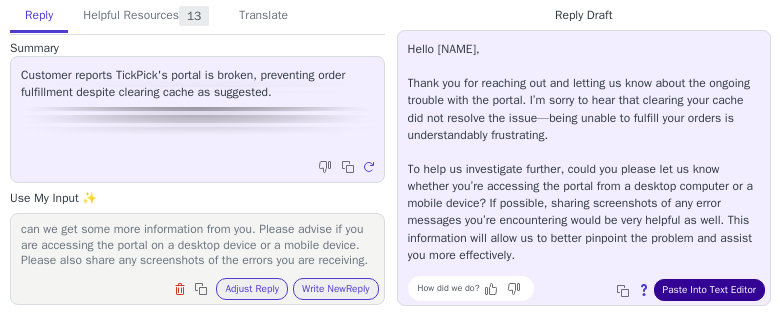 click on "Paste Into Text Editor" at bounding box center (709, 290) 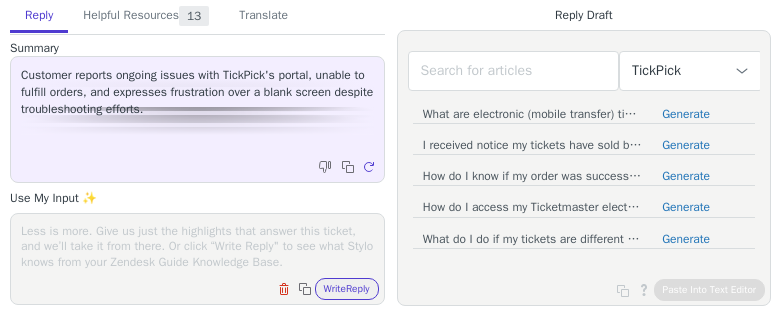 scroll, scrollTop: 0, scrollLeft: 0, axis: both 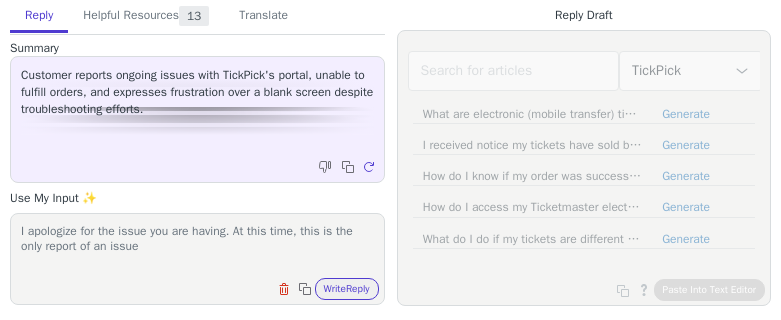 click on "I apologize for the issue you are having. At this time, this is the only report of an issue" at bounding box center (197, 246) 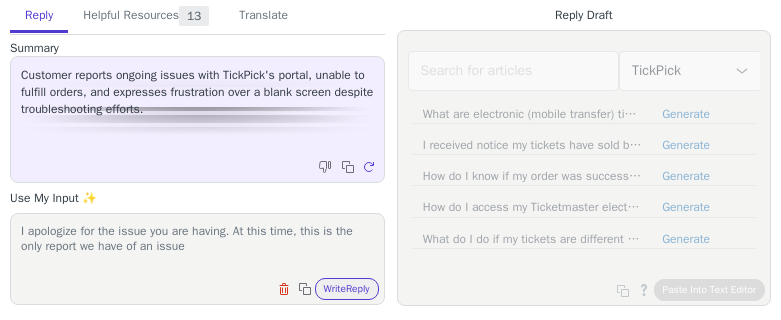 click on "I apologize for the issue you are having. At this time, this is the only report we have of an issue" at bounding box center [197, 246] 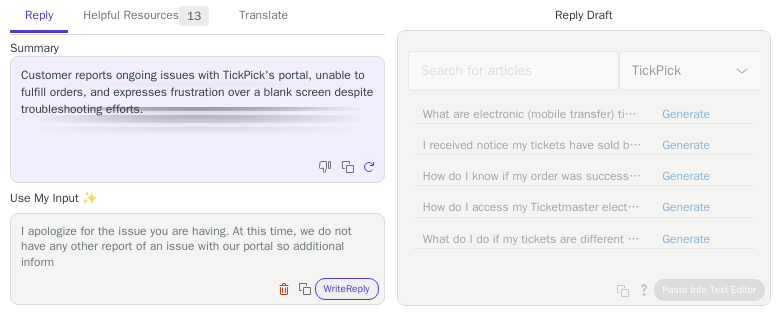 scroll, scrollTop: 1, scrollLeft: 0, axis: vertical 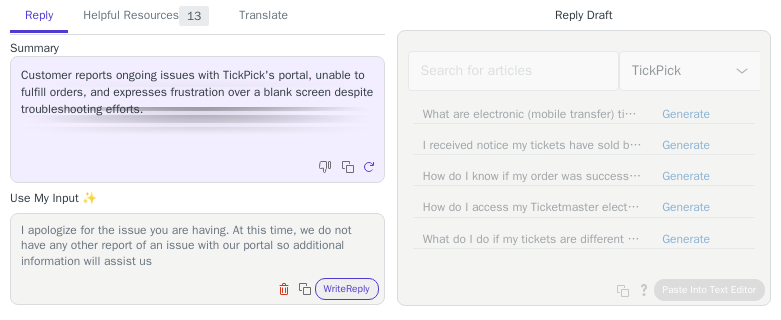 click on "I apologize for the issue you are having. At this time, we do not have any other report of an issue with our portal so additional information will assist us" at bounding box center (197, 246) 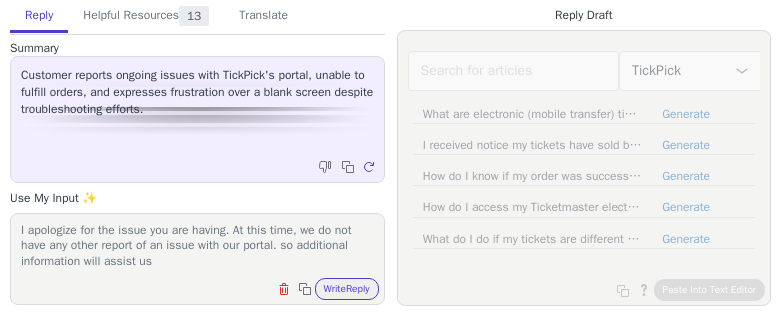 drag, startPoint x: 306, startPoint y: 242, endPoint x: 317, endPoint y: 247, distance: 12.083046 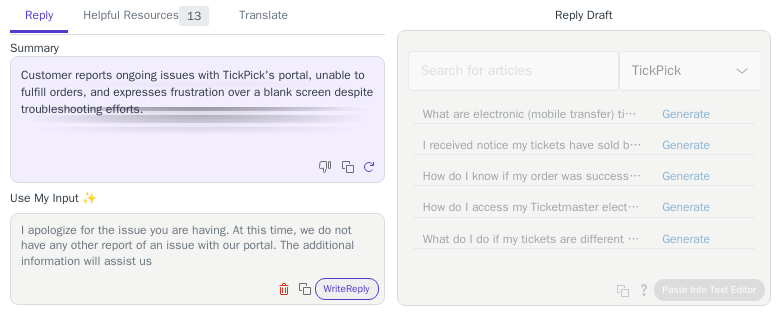click on "I apologize for the issue you are having. At this time, we do not have any other report of an issue with our portal. The additional information will assist us" at bounding box center (197, 246) 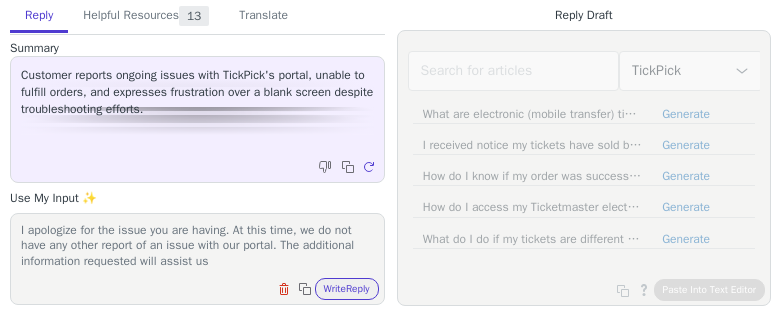 drag, startPoint x: 283, startPoint y: 262, endPoint x: 252, endPoint y: 262, distance: 31 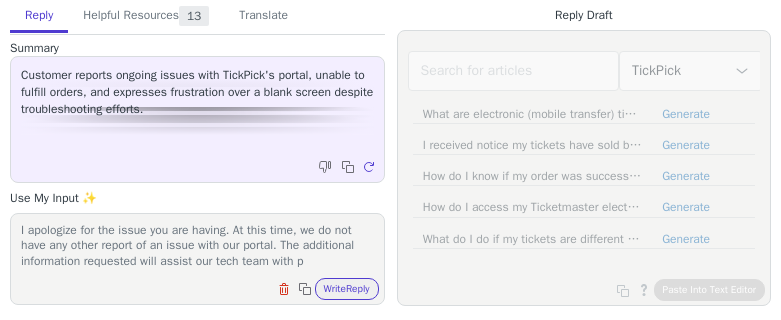 scroll, scrollTop: 17, scrollLeft: 0, axis: vertical 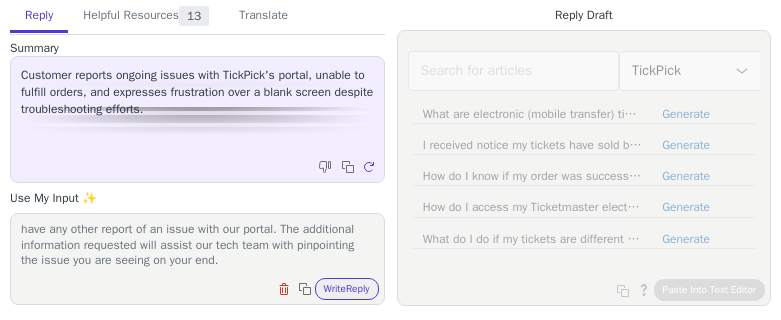 type on "I apologize for the issue you are having. At this time, we do not have any other report of an issue with our portal. The additional information requested will assist our tech team with pinpointing the issue you are seeing on your end." 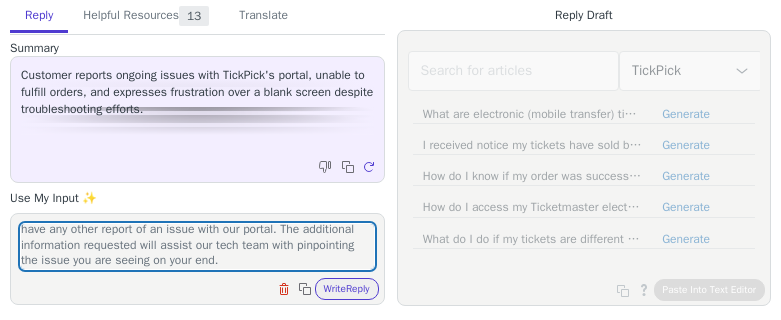 click on "I apologize for the issue you are having. At this time, we do not have any other report of an issue with our portal. The additional information requested will assist our tech team with pinpointing the issue you are seeing on your end. Clear field Copy to clipboard Write  Reply" at bounding box center (197, 259) 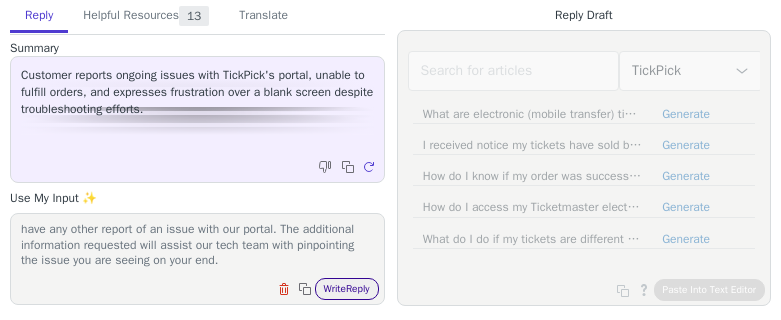click on "Write  Reply" at bounding box center (347, 289) 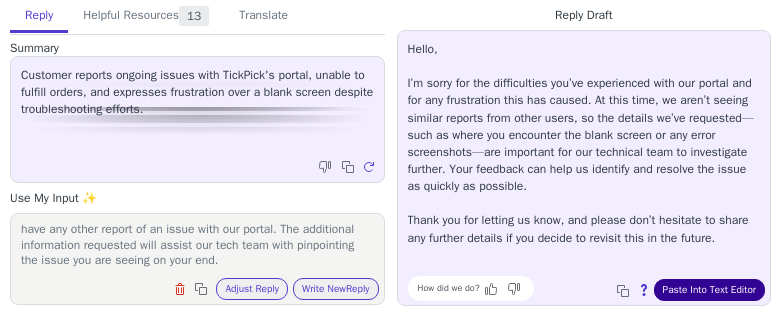 click on "Paste Into Text Editor" at bounding box center [709, 290] 